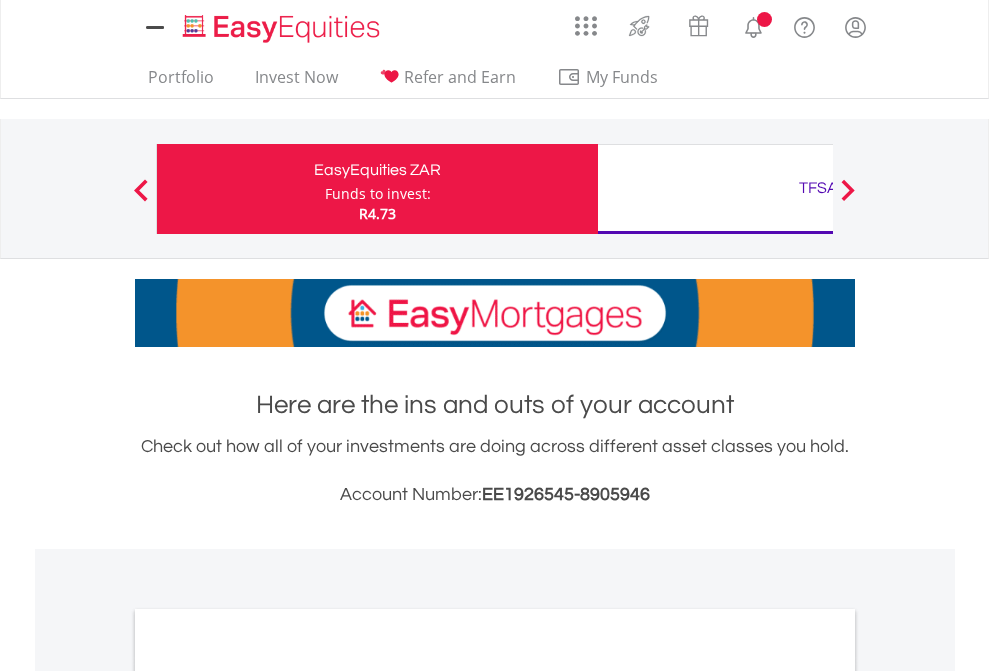 scroll, scrollTop: 0, scrollLeft: 0, axis: both 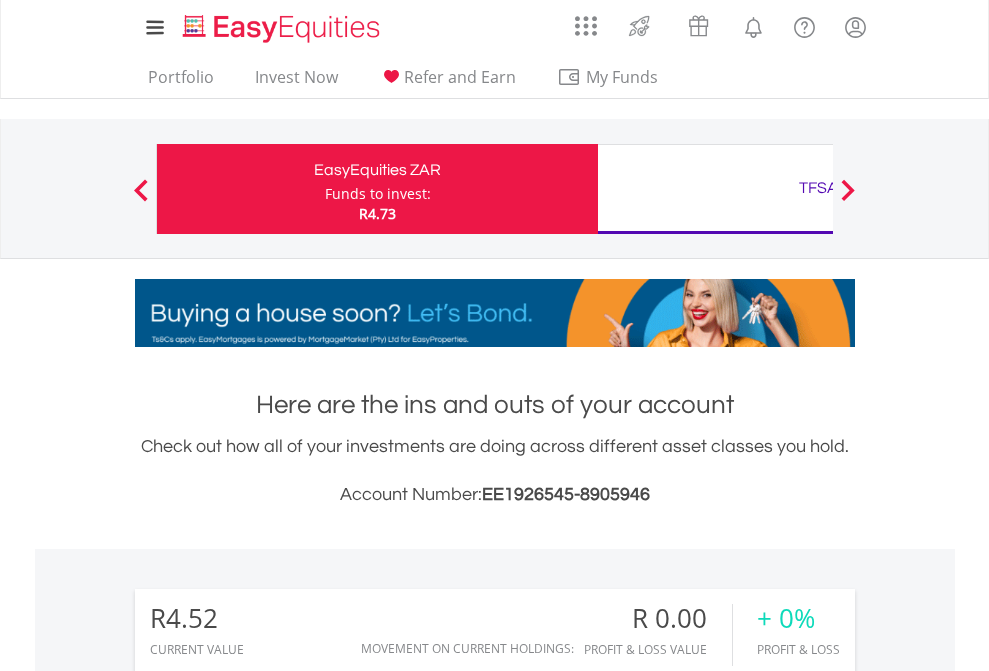 click on "Funds to invest:" at bounding box center (378, 194) 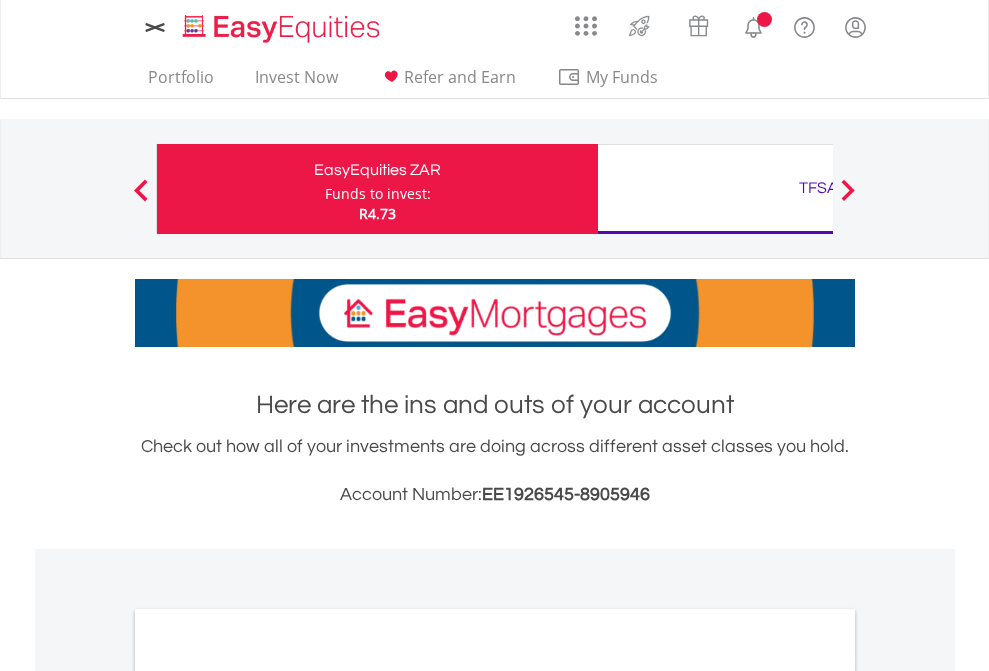scroll, scrollTop: 0, scrollLeft: 0, axis: both 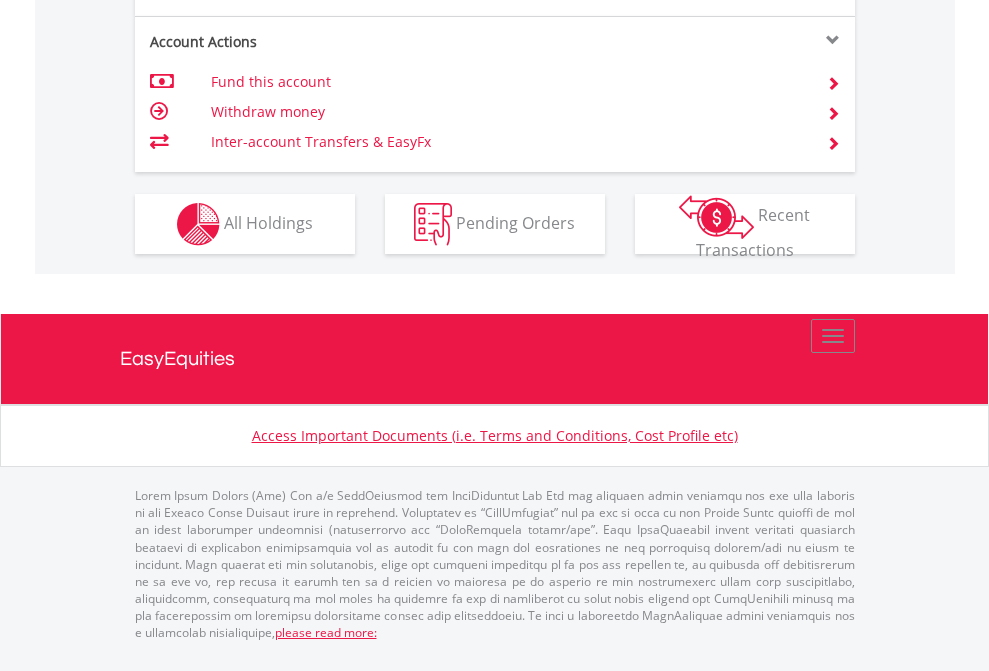 click on "Investment types" at bounding box center (706, -337) 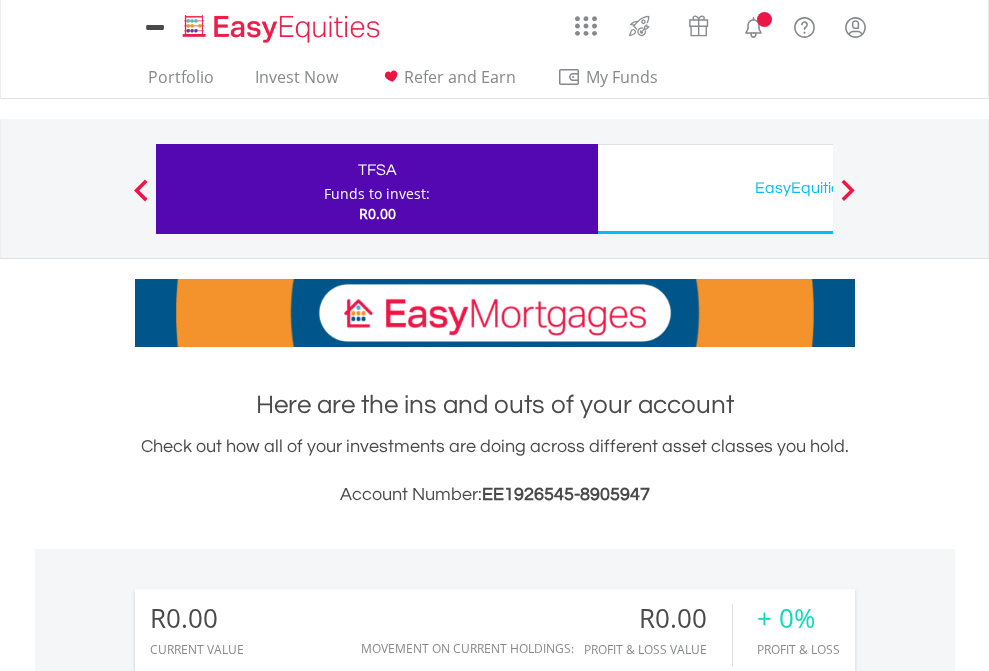scroll, scrollTop: 0, scrollLeft: 0, axis: both 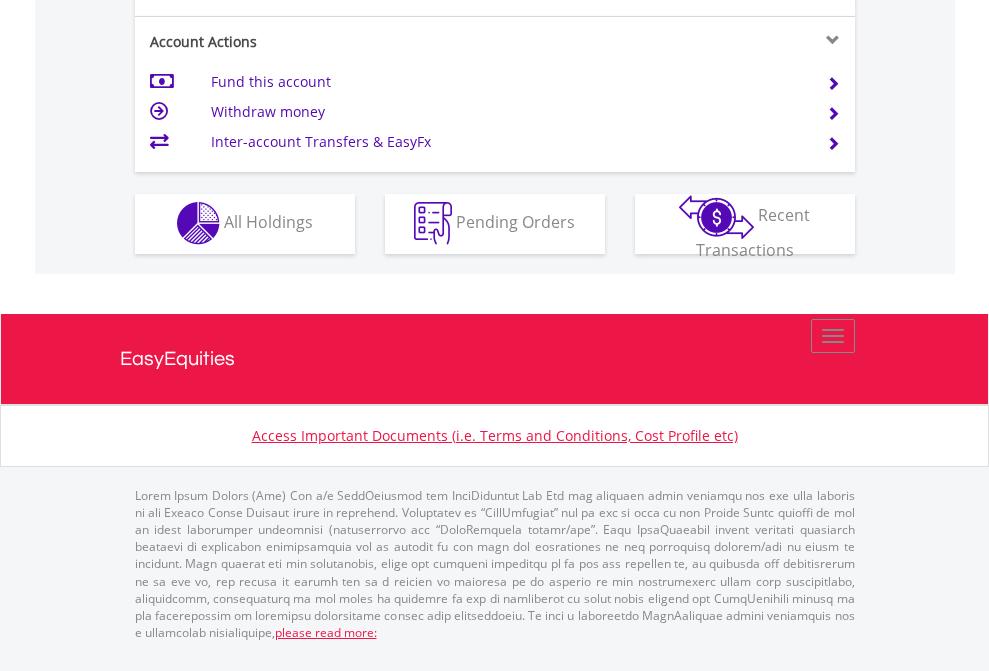 click on "Investment types" at bounding box center [706, -353] 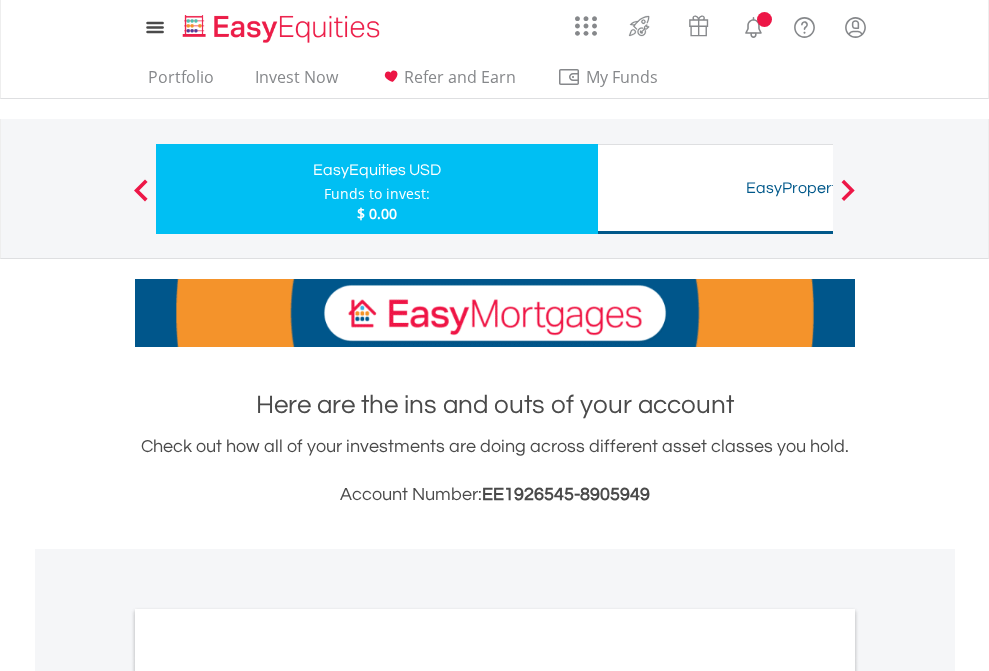 scroll, scrollTop: 0, scrollLeft: 0, axis: both 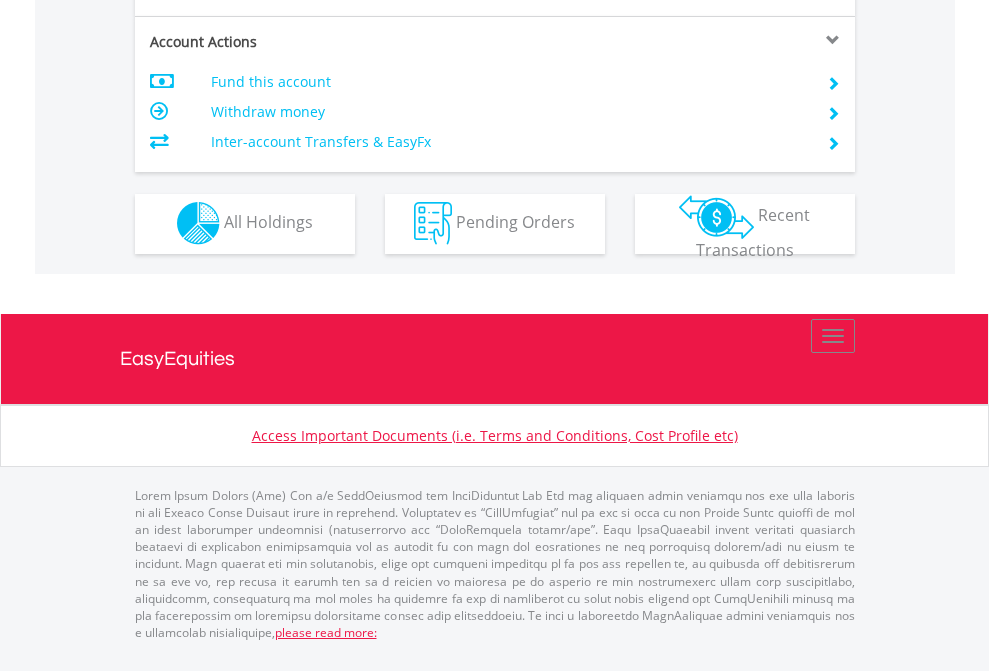 click on "Investment types" at bounding box center [706, -353] 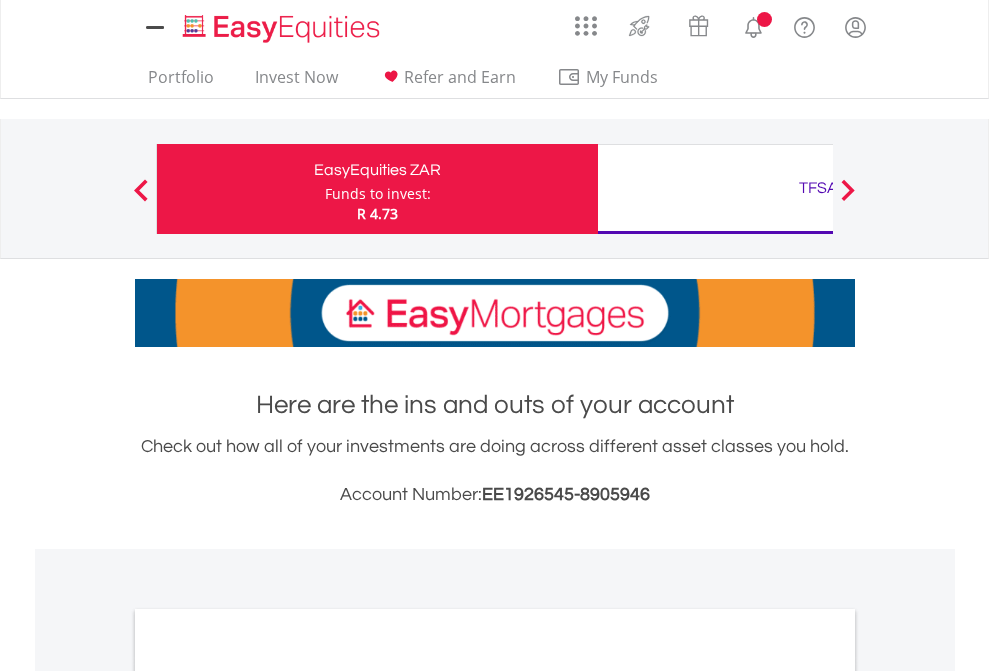 scroll, scrollTop: 0, scrollLeft: 0, axis: both 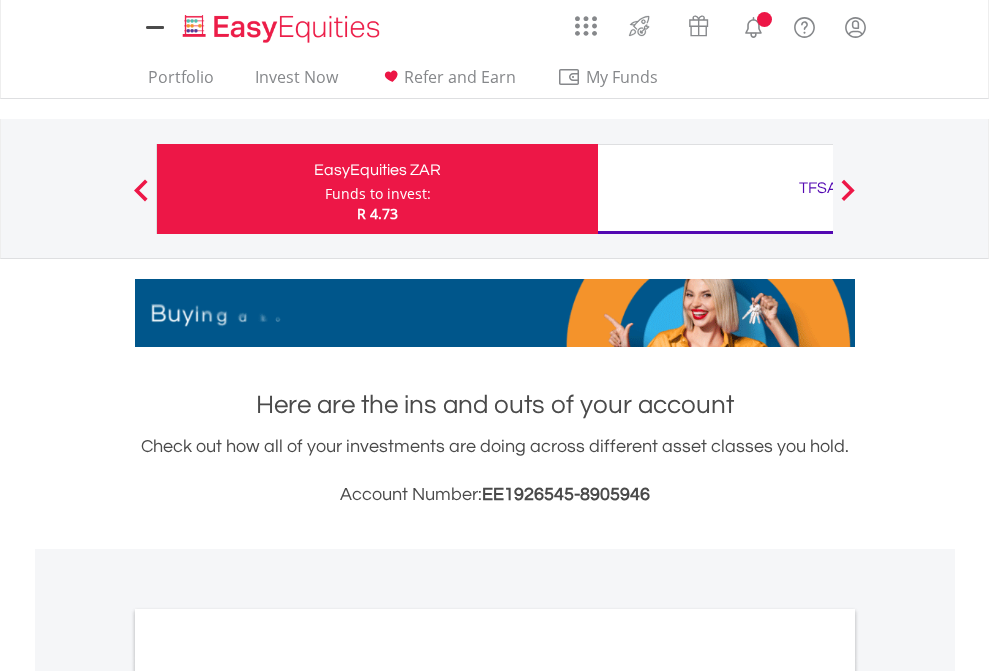 click on "All Holdings" at bounding box center (268, 1096) 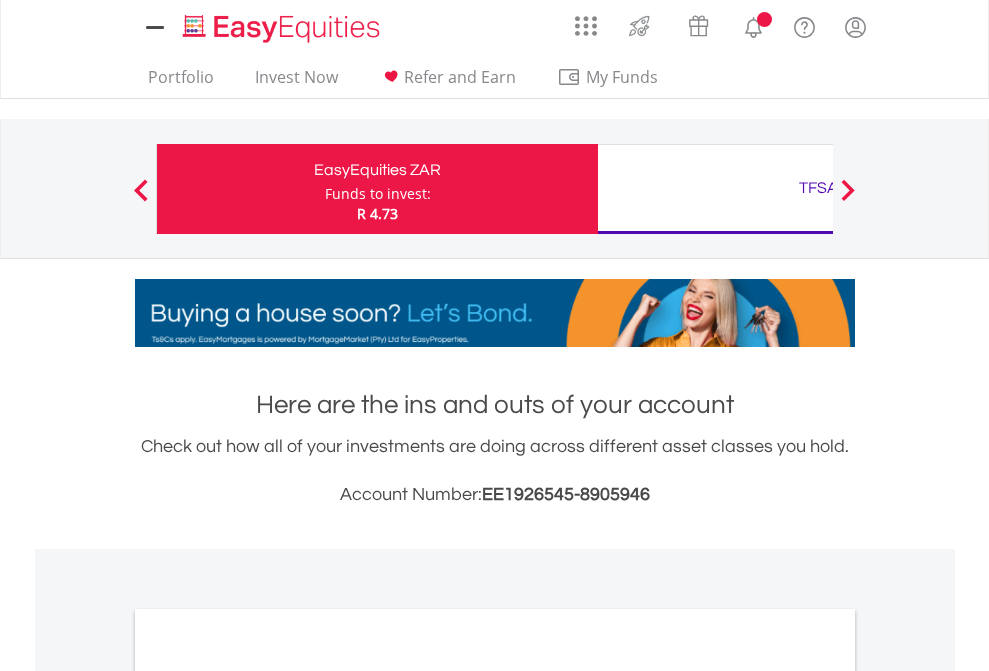 scroll, scrollTop: 1202, scrollLeft: 0, axis: vertical 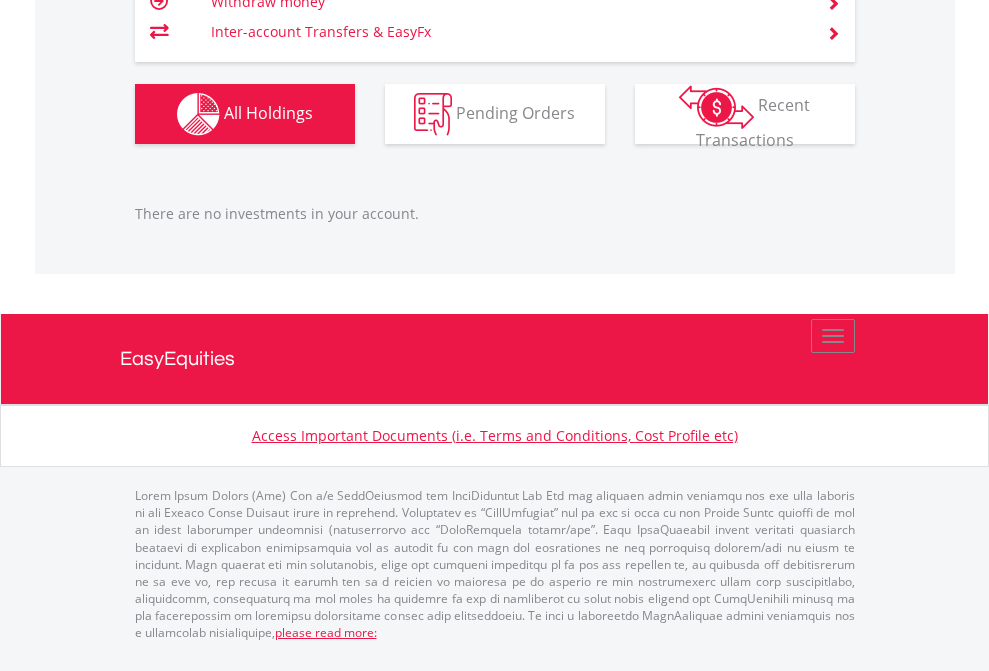 click on "TFSA" at bounding box center (818, -1166) 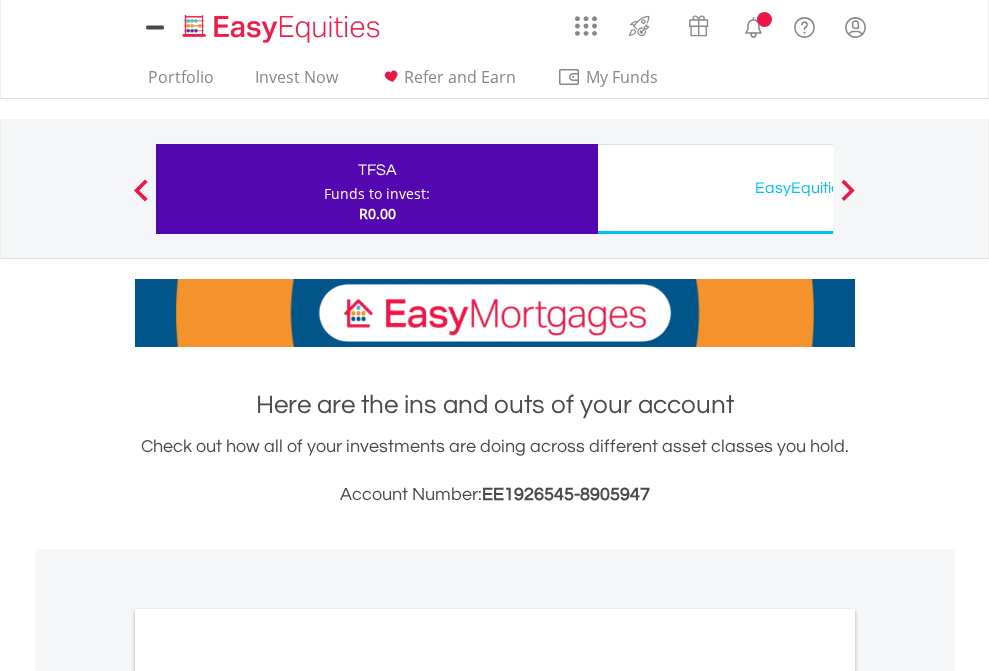 scroll, scrollTop: 0, scrollLeft: 0, axis: both 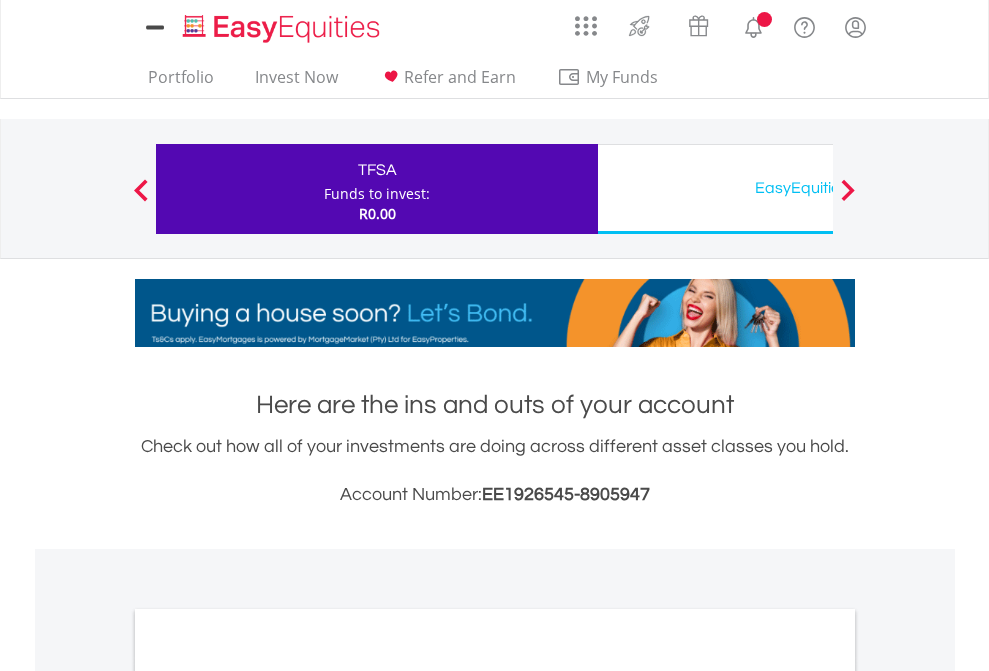 click on "All Holdings" at bounding box center (268, 1096) 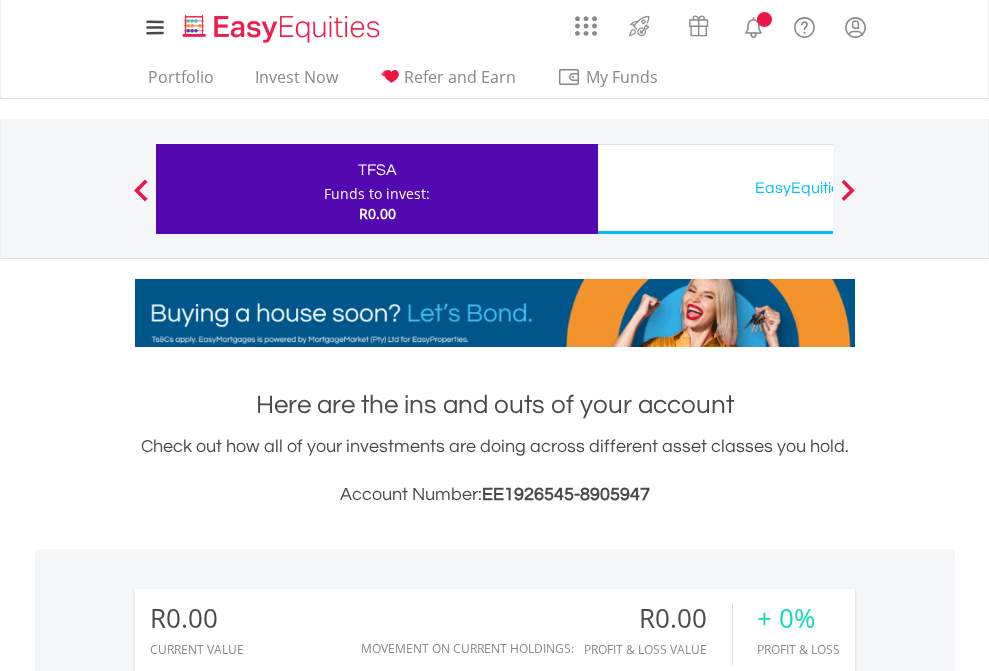scroll, scrollTop: 1202, scrollLeft: 0, axis: vertical 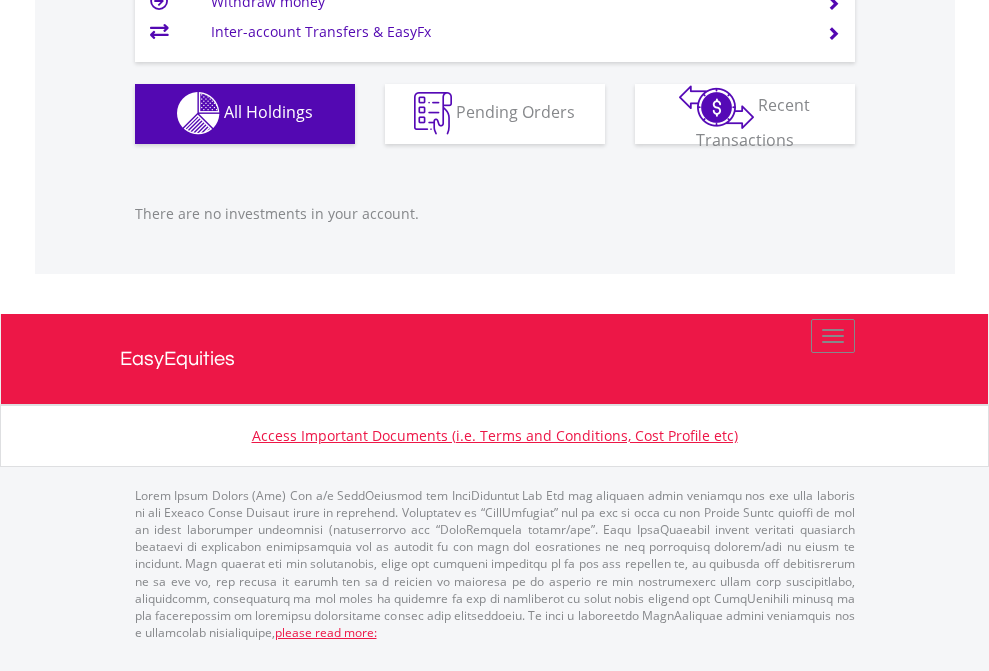 click on "EasyEquities USD" at bounding box center [818, -1142] 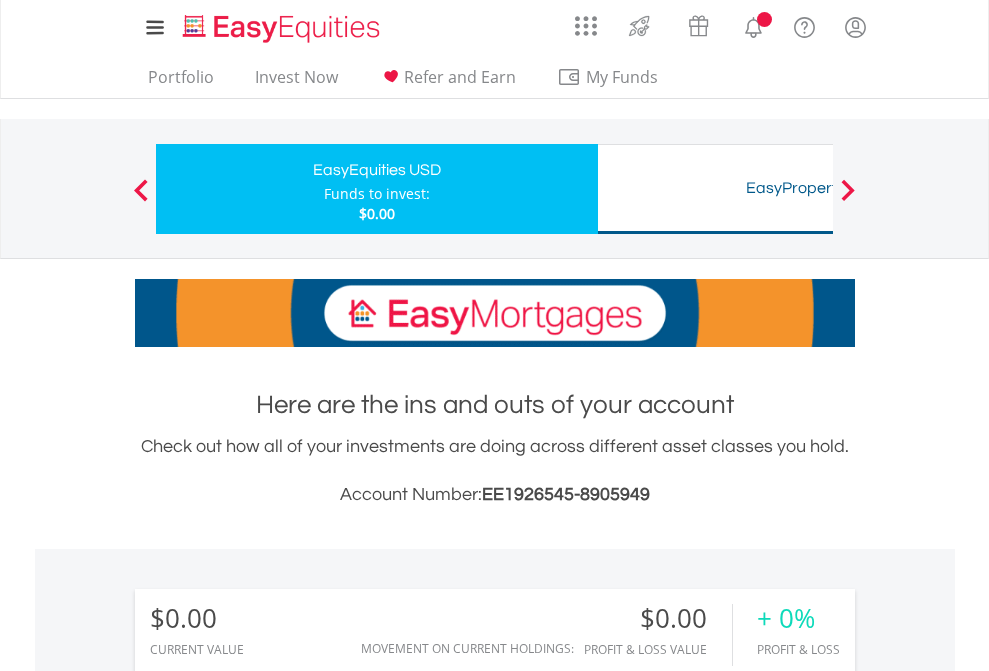 scroll, scrollTop: 1486, scrollLeft: 0, axis: vertical 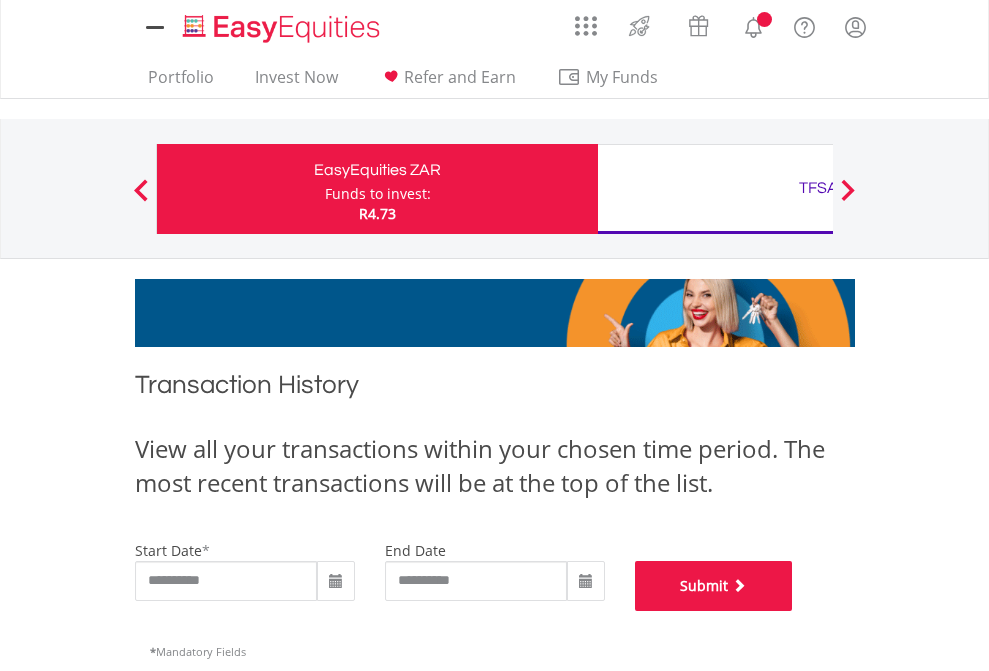click on "Submit" at bounding box center (714, 586) 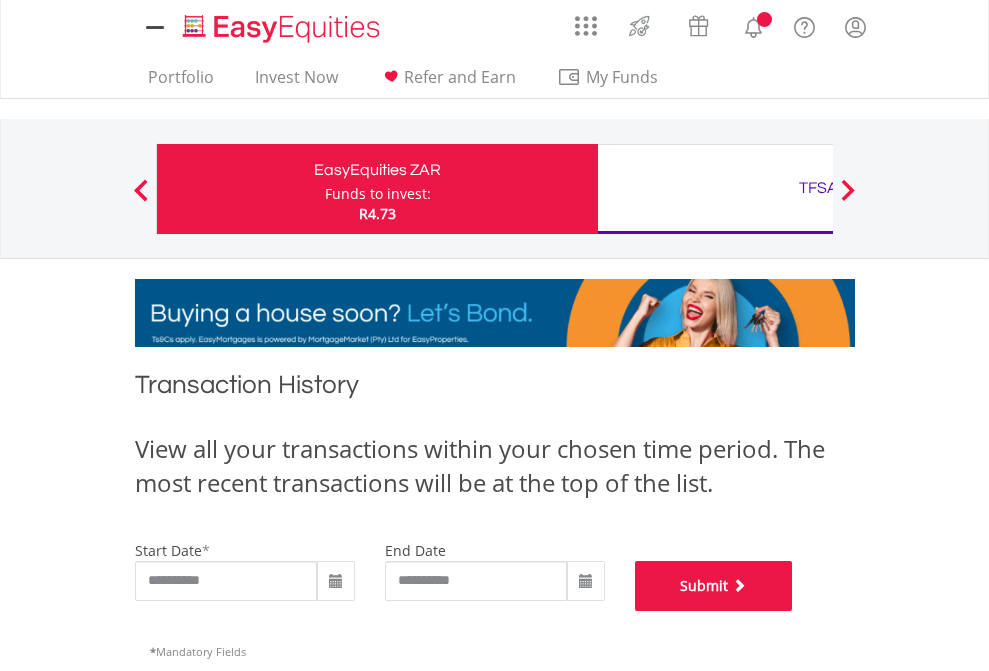 scroll, scrollTop: 811, scrollLeft: 0, axis: vertical 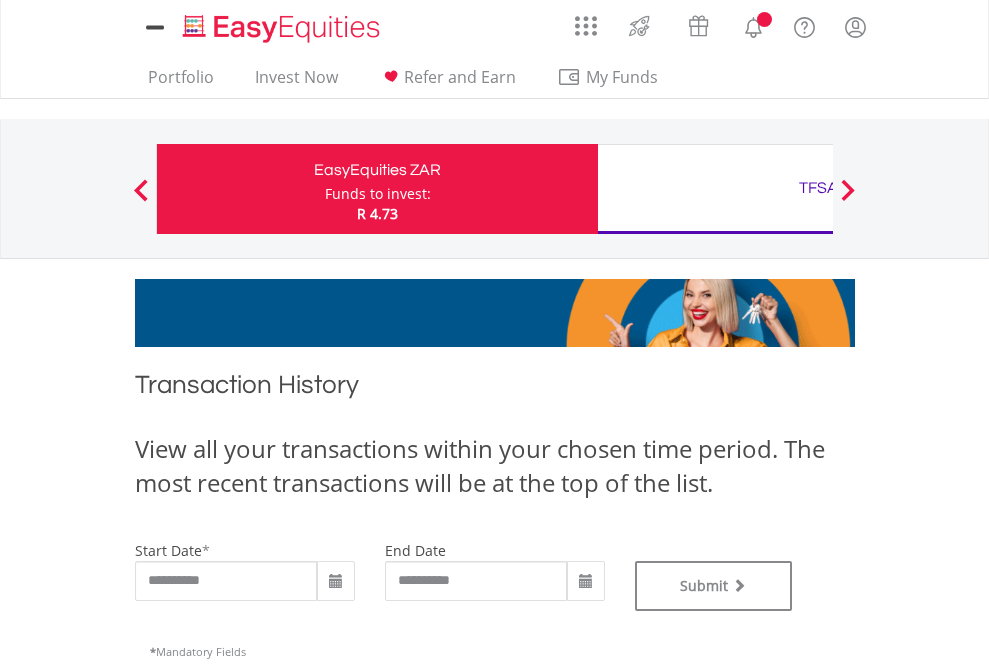 click on "TFSA" at bounding box center [818, 188] 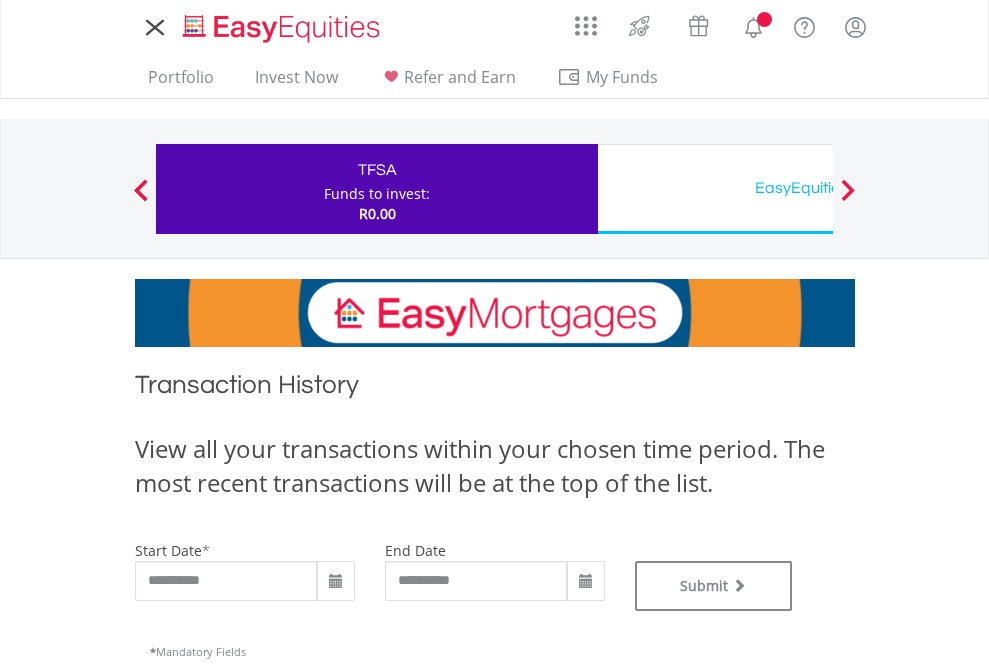 type on "**********" 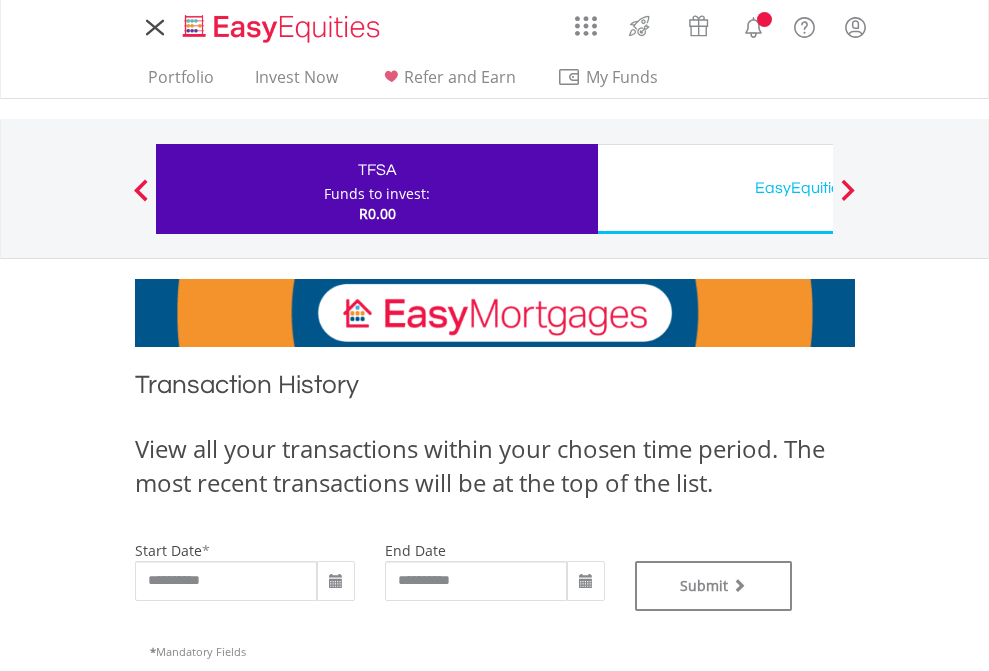 scroll, scrollTop: 0, scrollLeft: 0, axis: both 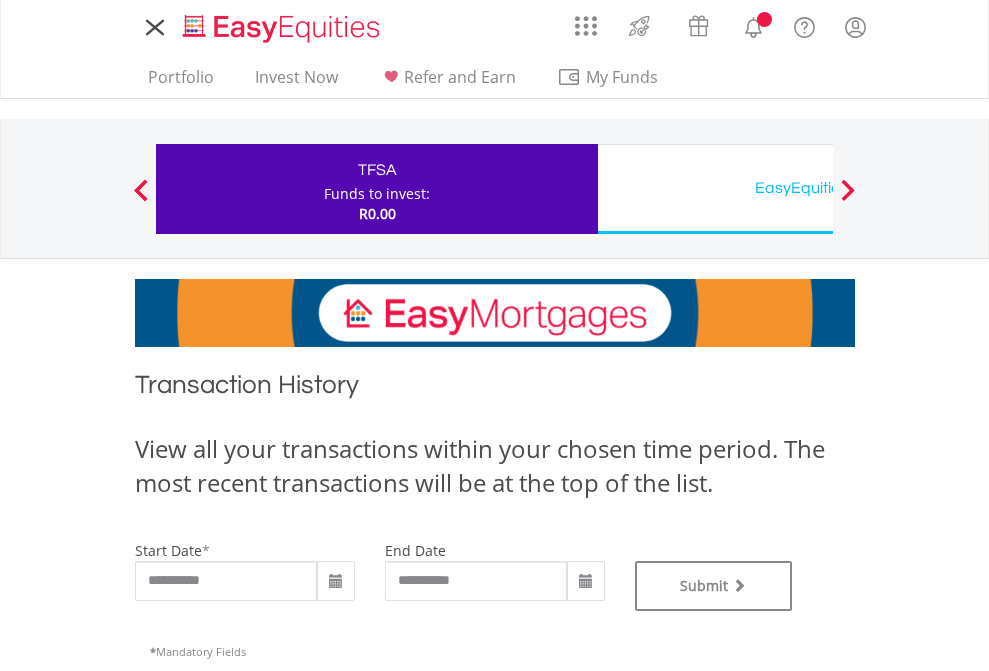 type on "**********" 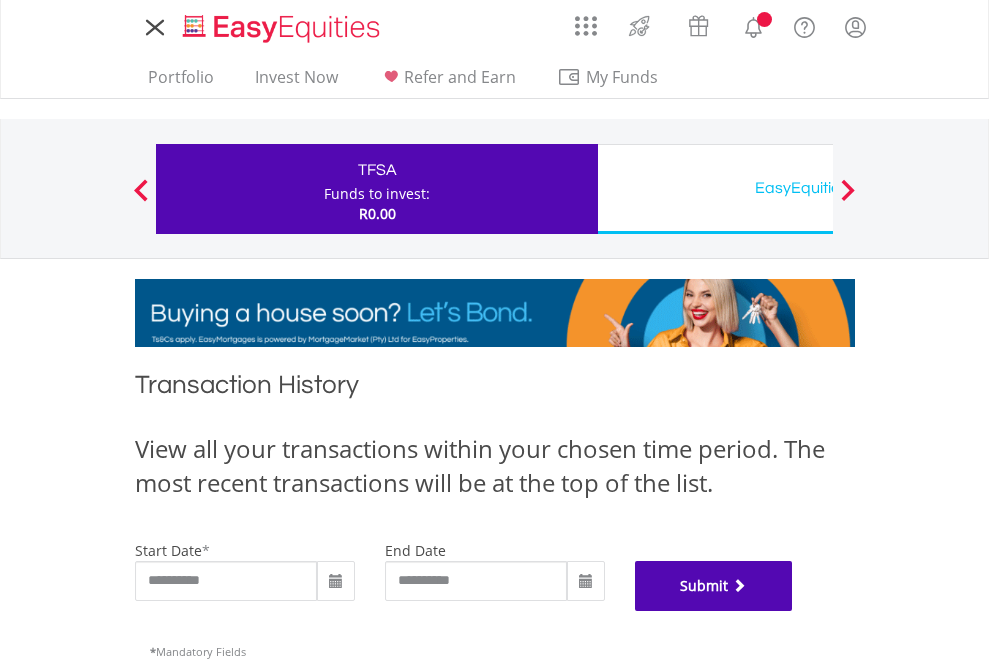click on "Submit" at bounding box center [714, 586] 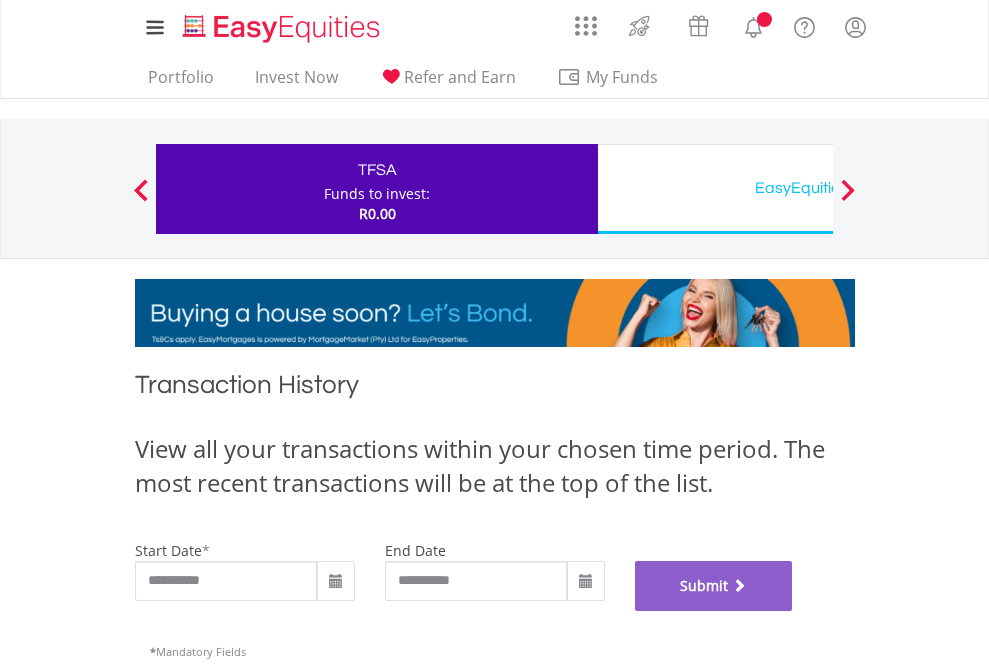 scroll, scrollTop: 811, scrollLeft: 0, axis: vertical 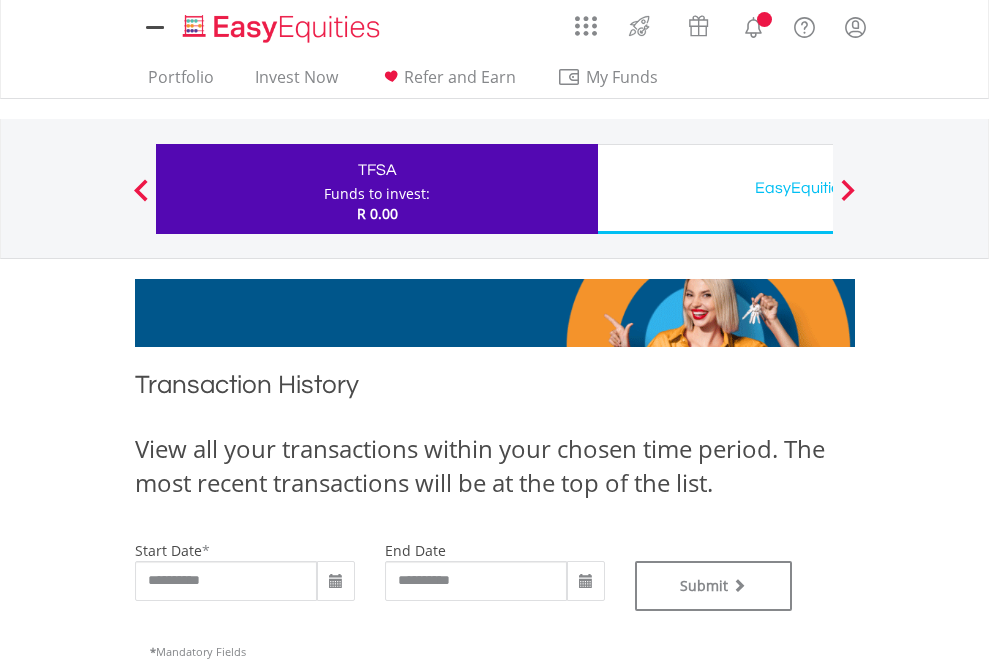 click on "EasyEquities USD" at bounding box center (818, 188) 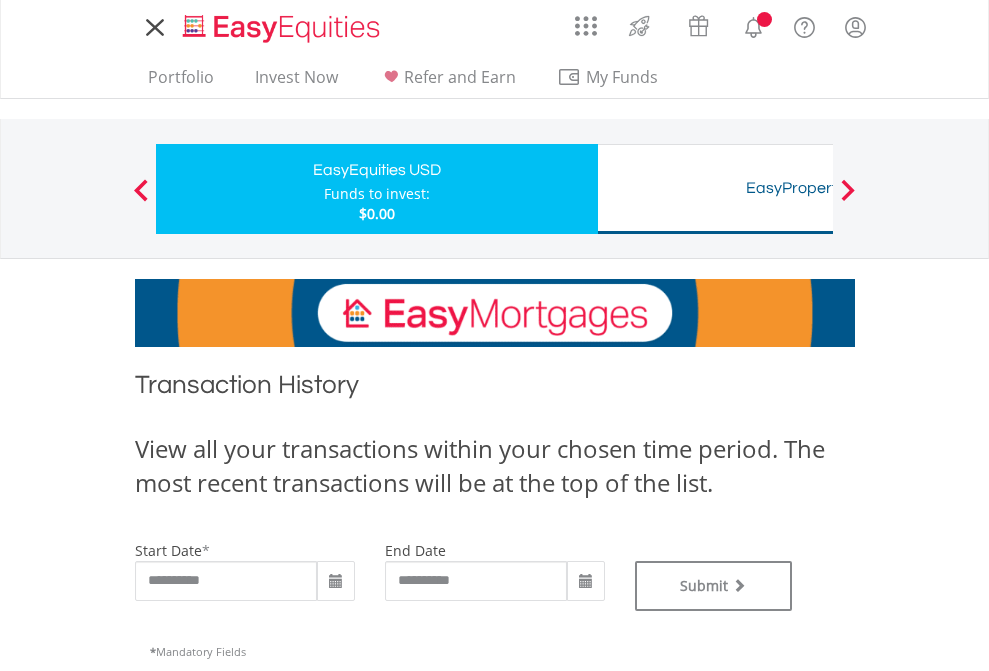 scroll, scrollTop: 0, scrollLeft: 0, axis: both 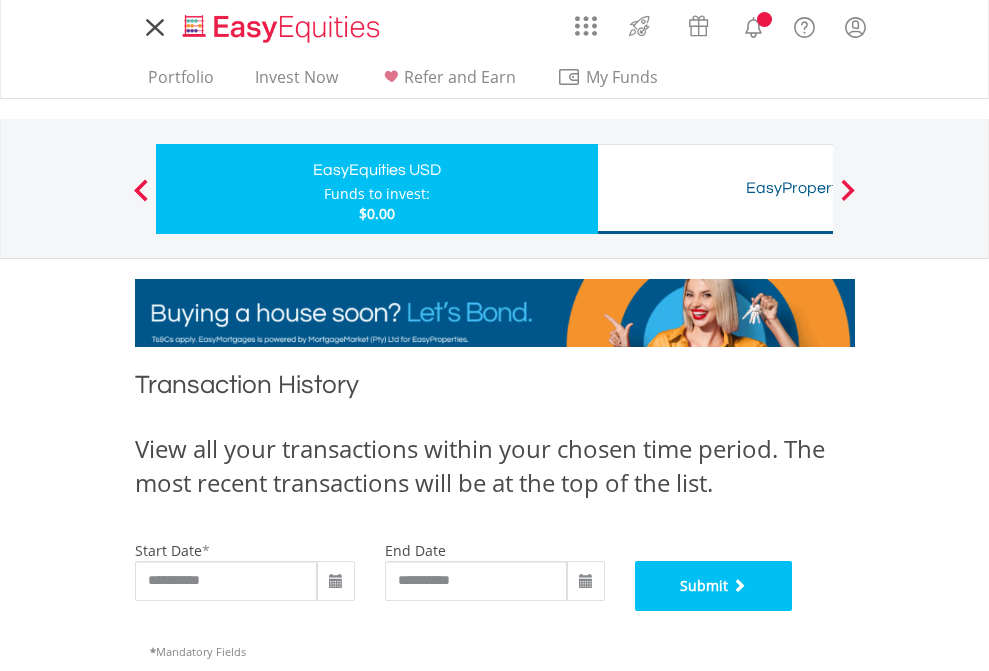 click on "Submit" at bounding box center [714, 586] 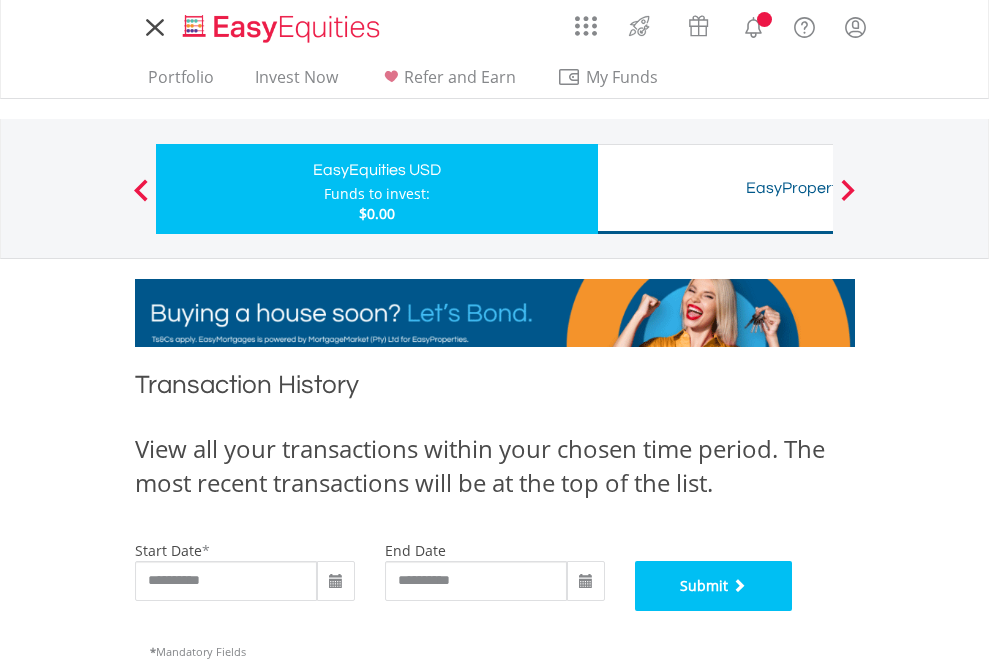 scroll, scrollTop: 811, scrollLeft: 0, axis: vertical 